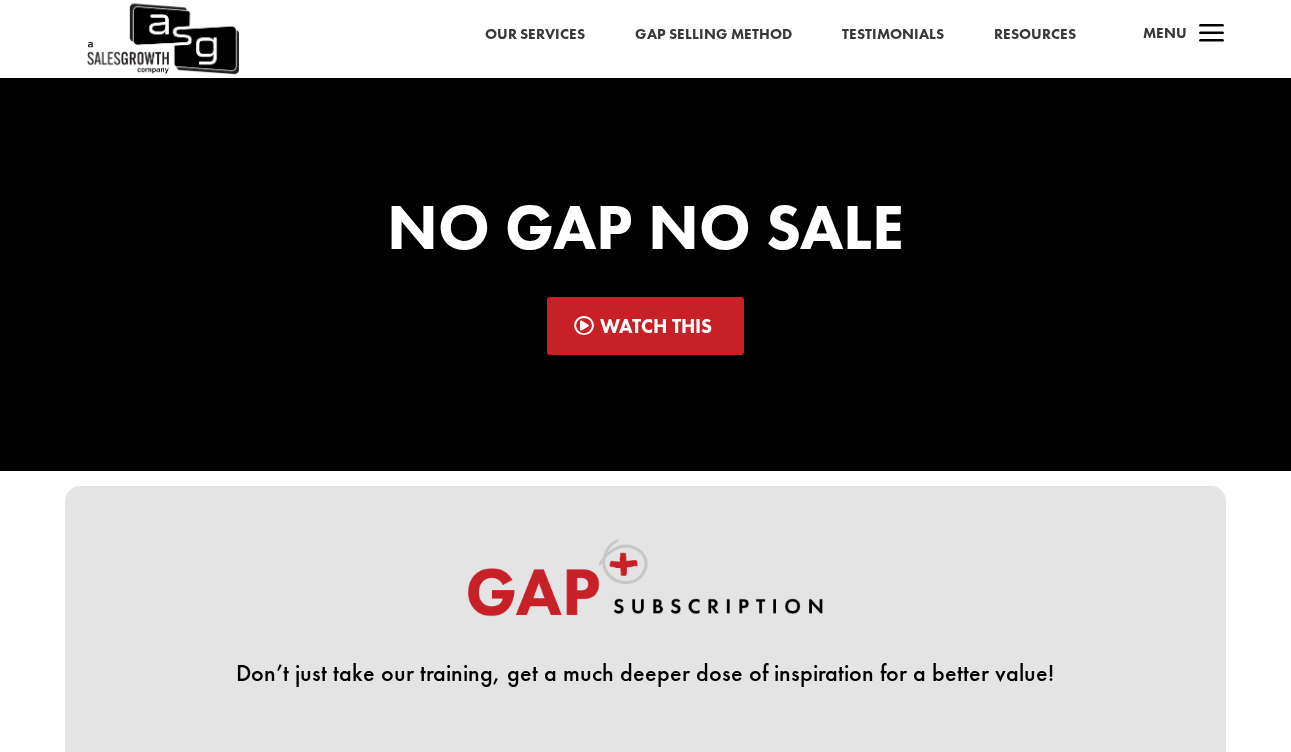 scroll, scrollTop: 0, scrollLeft: 0, axis: both 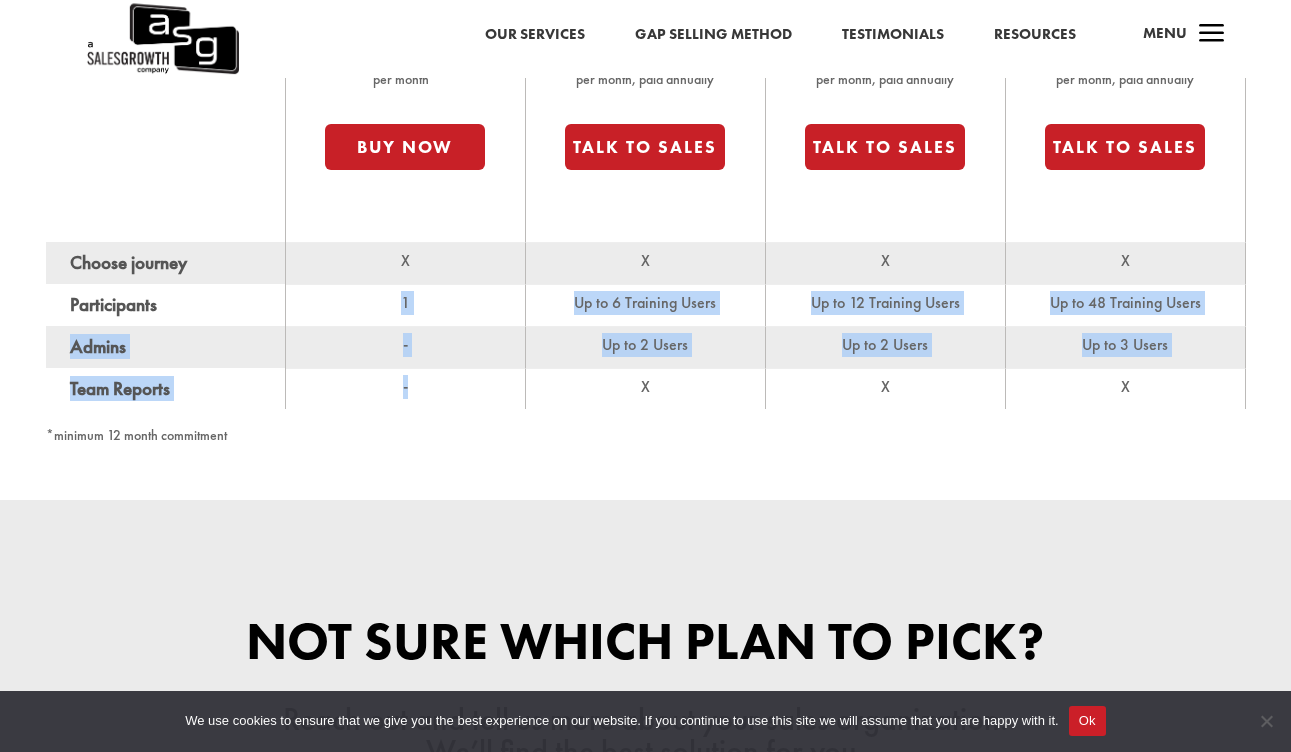 drag, startPoint x: 416, startPoint y: 386, endPoint x: 356, endPoint y: 309, distance: 97.6166 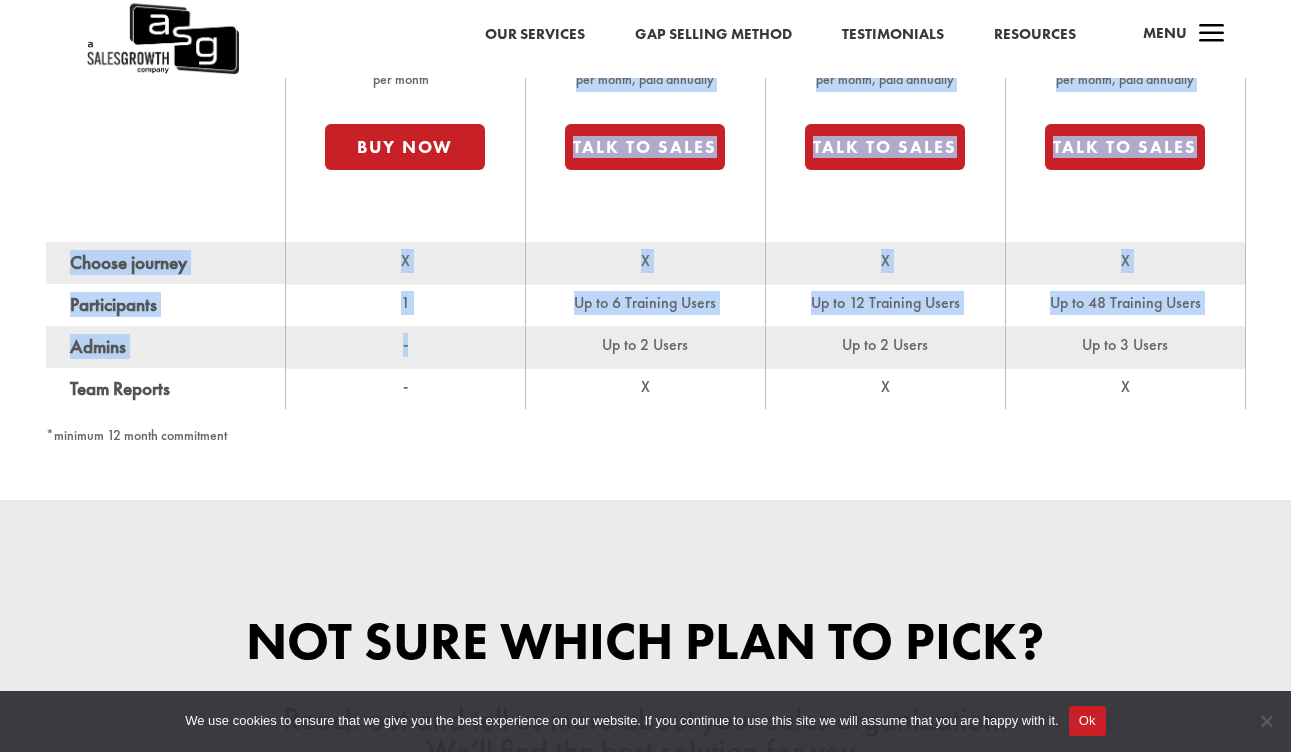 drag, startPoint x: 442, startPoint y: 351, endPoint x: 381, endPoint y: 178, distance: 183.43936 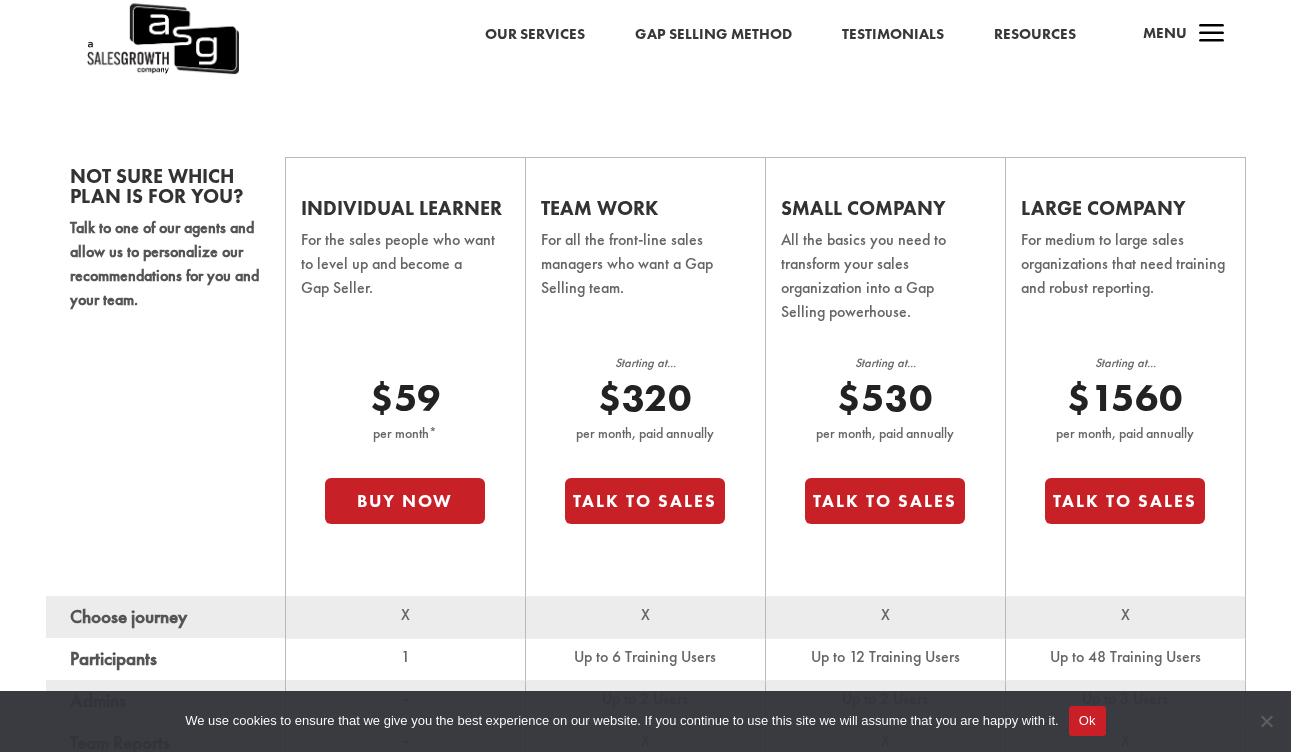 scroll, scrollTop: 1152, scrollLeft: 0, axis: vertical 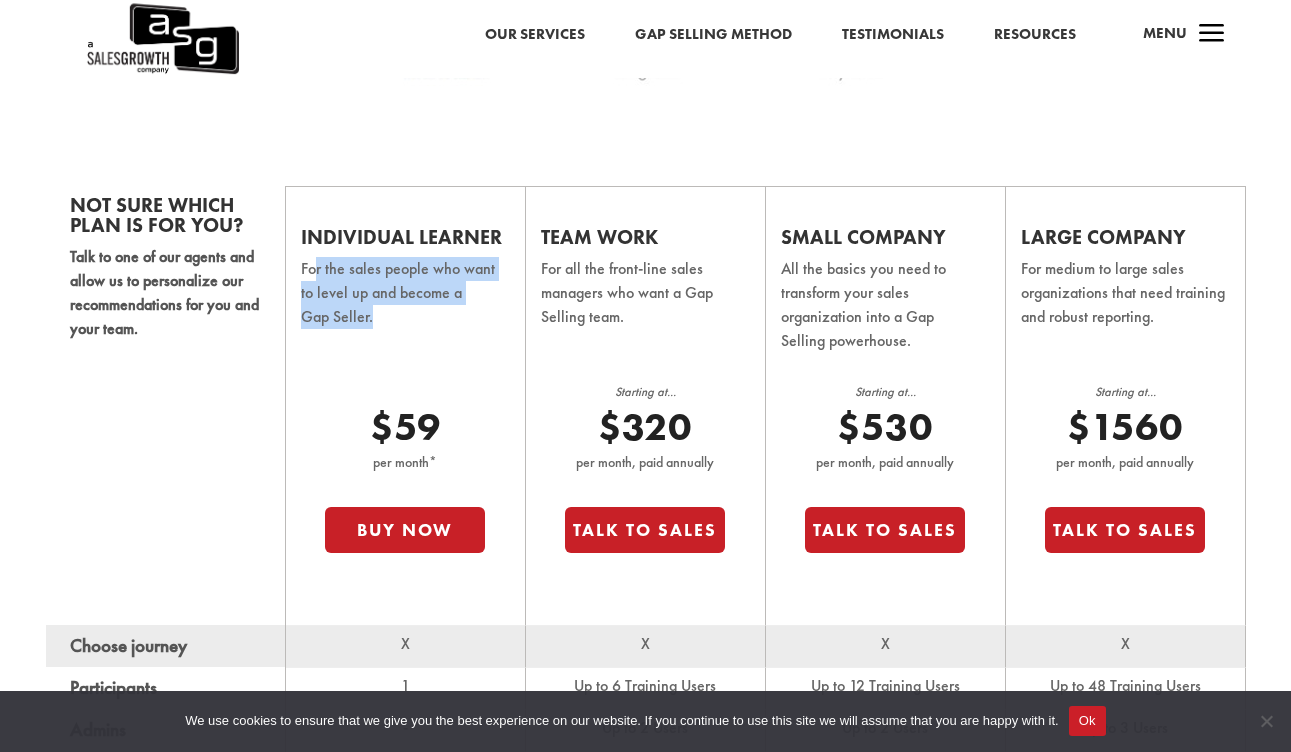 drag, startPoint x: 423, startPoint y: 318, endPoint x: 316, endPoint y: 265, distance: 119.40687 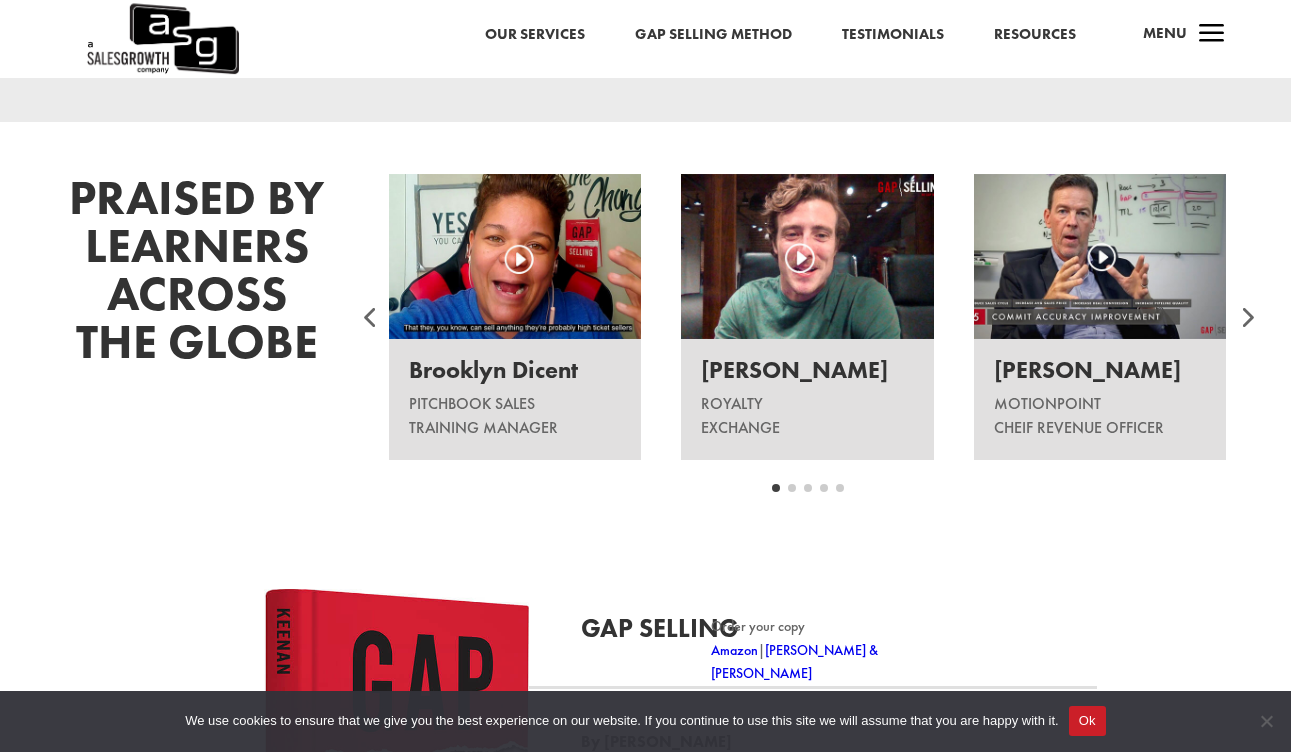 scroll, scrollTop: 2180, scrollLeft: 0, axis: vertical 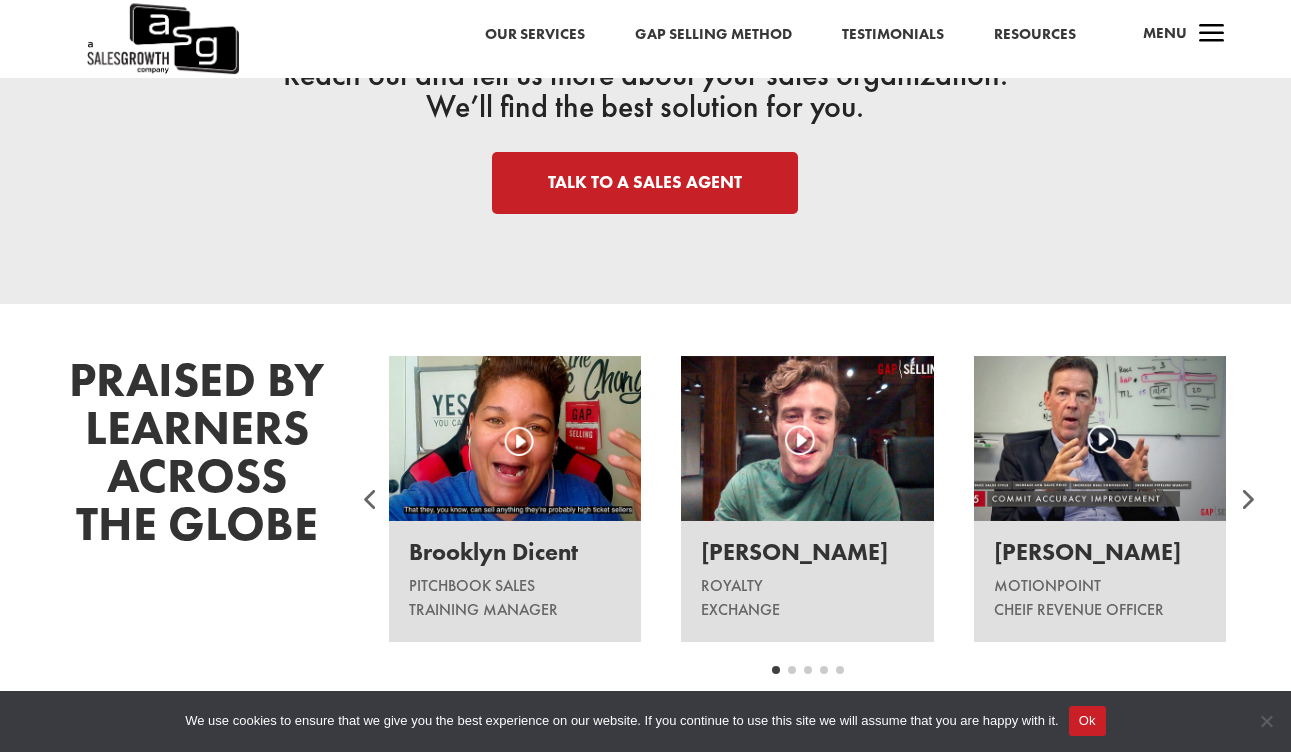 click at bounding box center [807, 438] 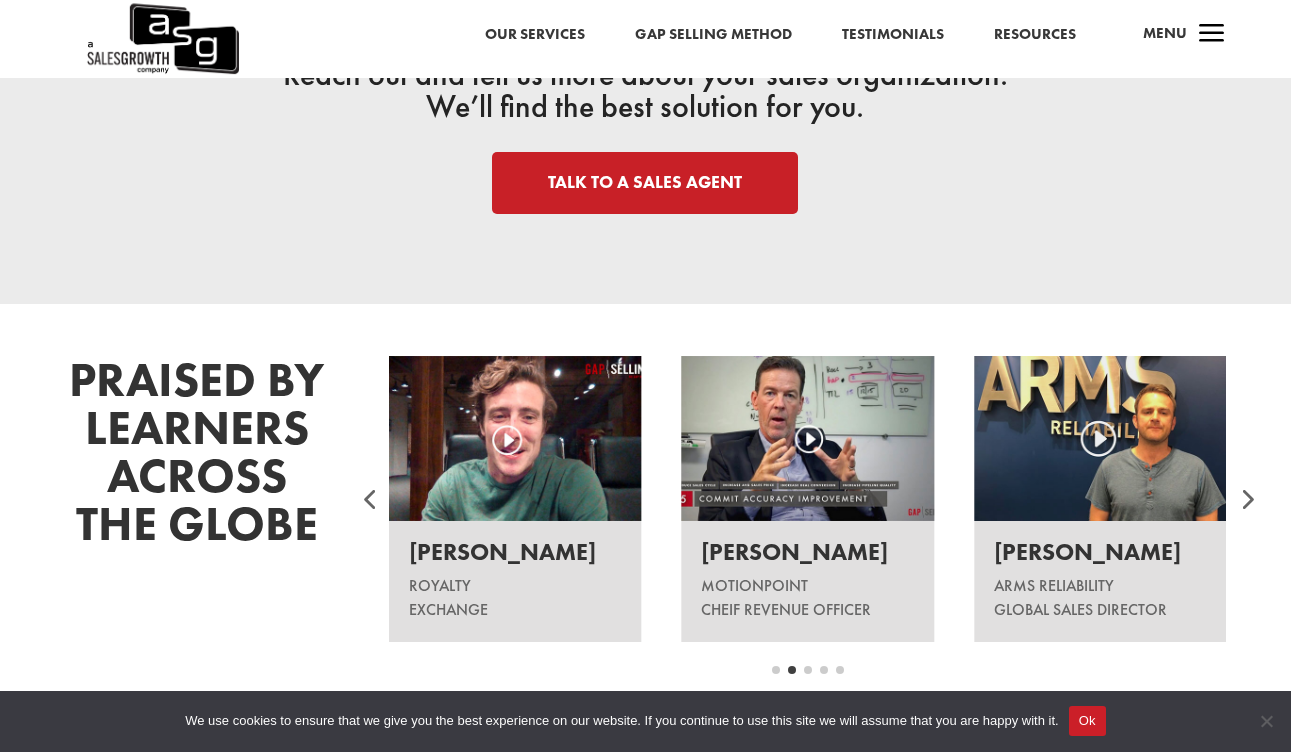 click on "[PERSON_NAME]
Motionpoint
Cheif Revenue Officer
[PERSON_NAME]
ARMS Reliability
Global Sales Director
[PERSON_NAME]
MetaCompliance
Chief Revenue Officer
Brooklyn Dicent
Pitchbook Sales Training Manager
[PERSON_NAME]
Royalty
Exchange
[PERSON_NAME]
Motionpoint
Cheif Revenue Officer
[PERSON_NAME]
ARMS Reliability
Global Sales Director" at bounding box center [808, 499] 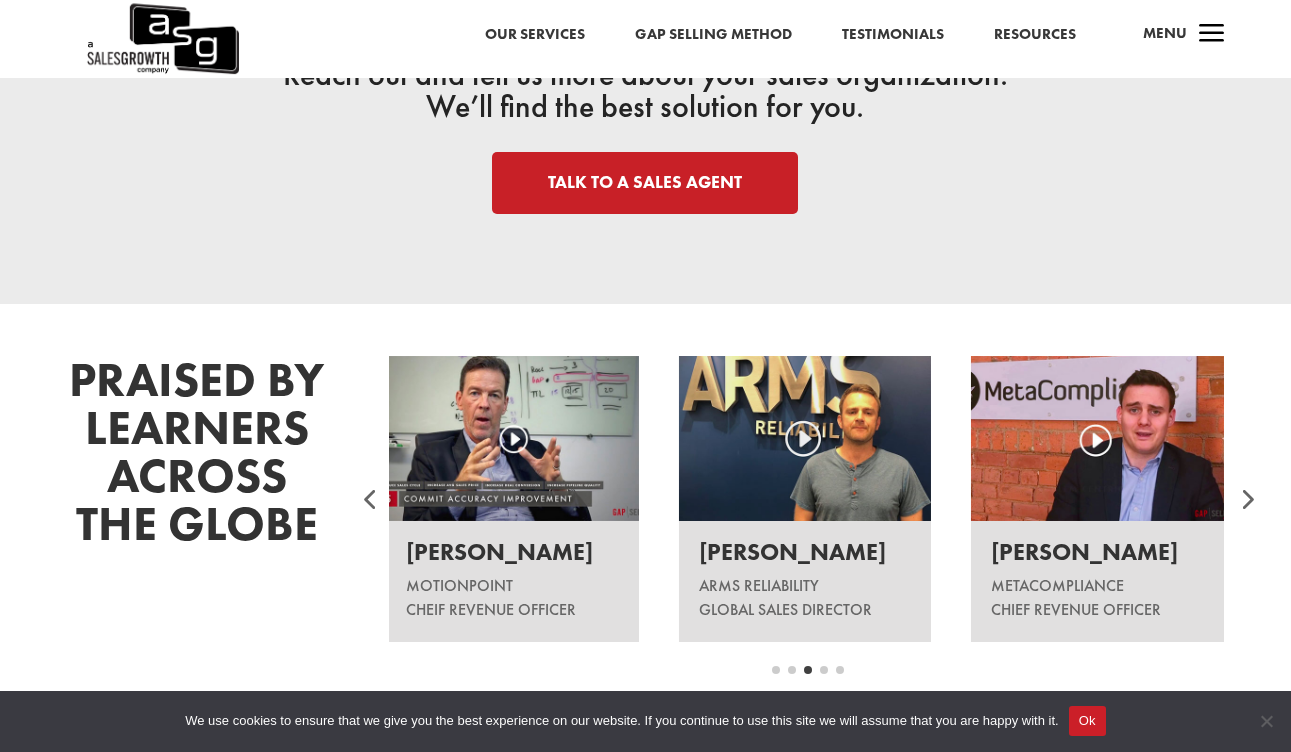 click on "[PERSON_NAME]
MetaCompliance
Chief Revenue Officer" at bounding box center (1097, 581) 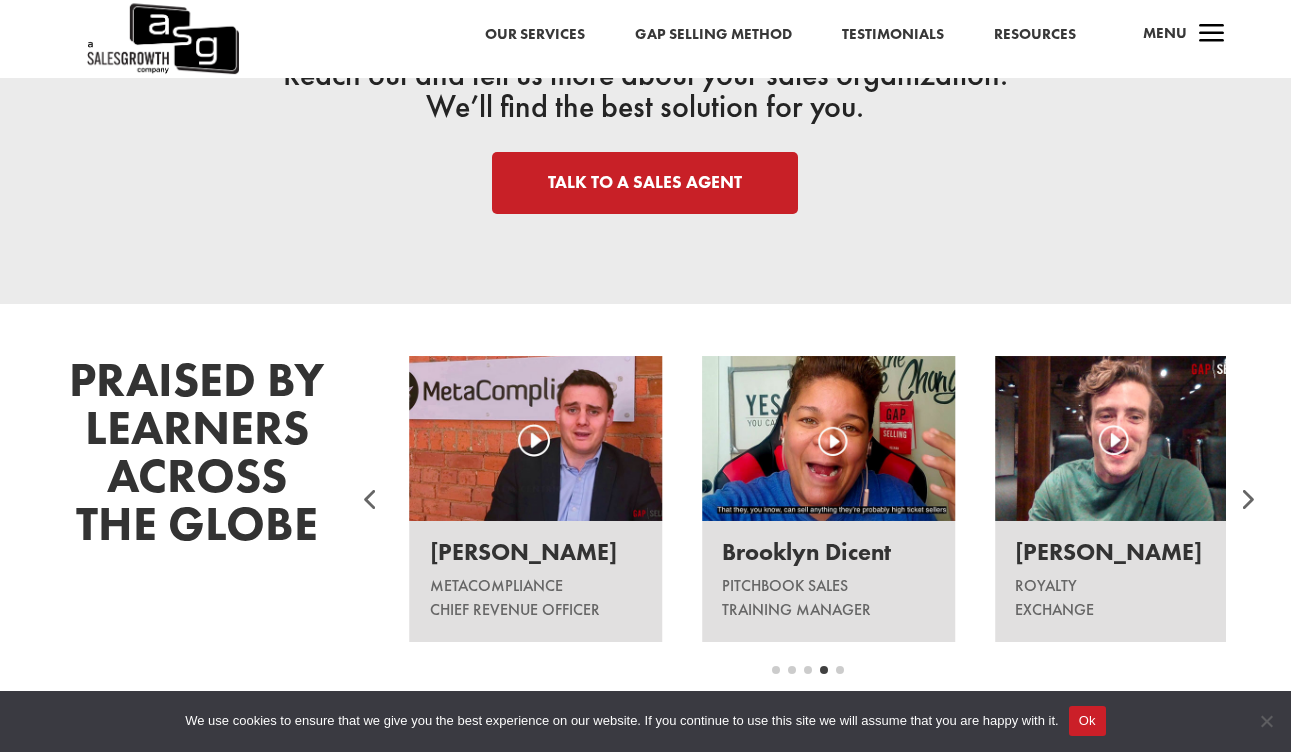 click on "[PERSON_NAME]
MetaCompliance
Chief Revenue Officer" at bounding box center (536, 499) 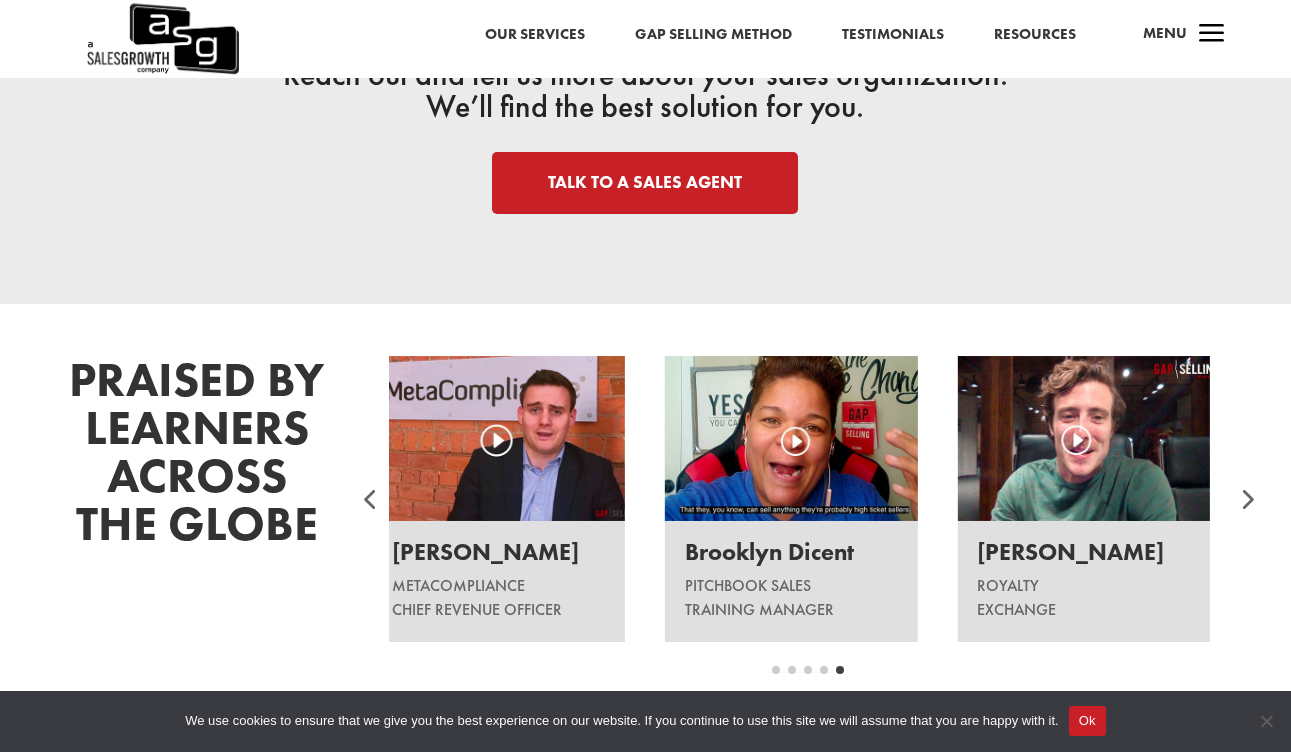 click on "Brooklyn Dicent" at bounding box center (791, 558) 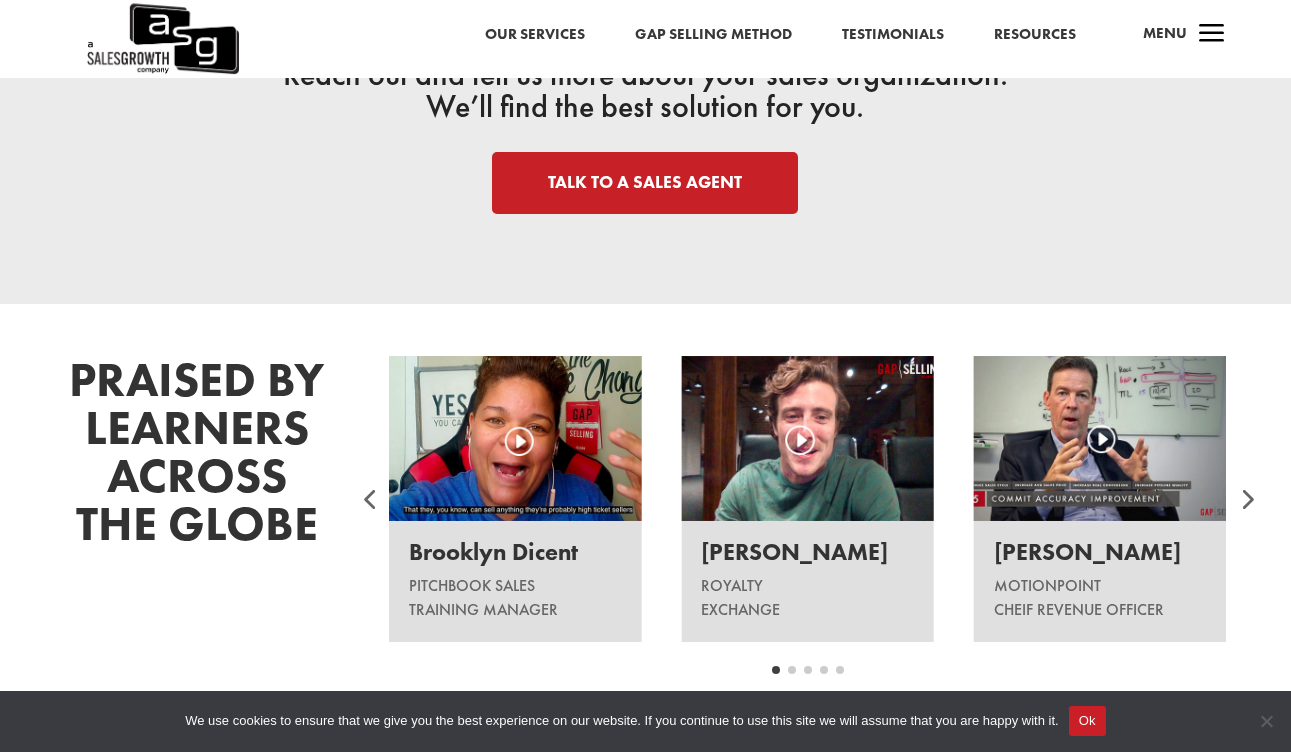 click on "[PERSON_NAME]
Motionpoint
Cheif Revenue Officer
[PERSON_NAME]
ARMS Reliability
Global Sales Director
[PERSON_NAME]
MetaCompliance
Chief Revenue Officer
Brooklyn Dicent
Pitchbook Sales Training Manager
[PERSON_NAME]
Royalty
Exchange
[PERSON_NAME]
Motionpoint
Cheif Revenue Officer
[PERSON_NAME]
ARMS Reliability
Global Sales Director" at bounding box center (-1534, 499) 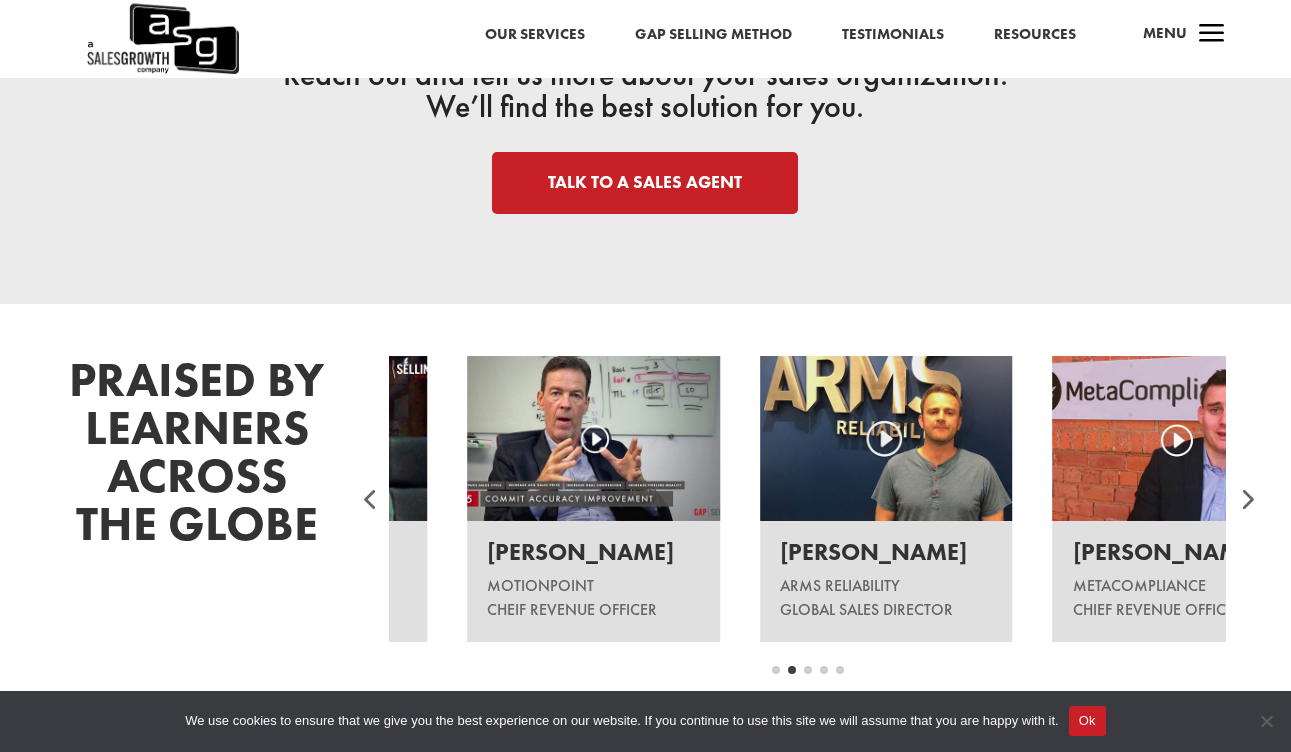 click on "[PERSON_NAME]" at bounding box center (886, 558) 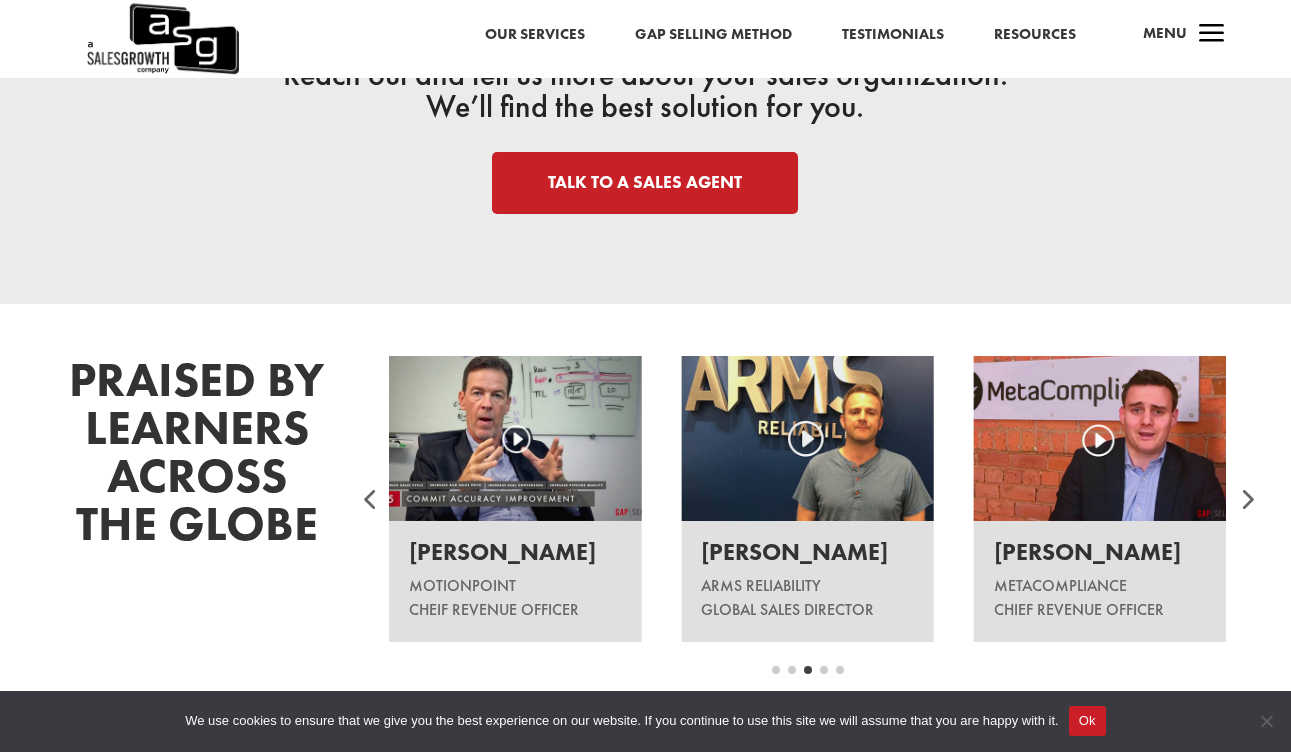click on "[PERSON_NAME]
MetaCompliance
Chief Revenue Officer" at bounding box center (1100, 499) 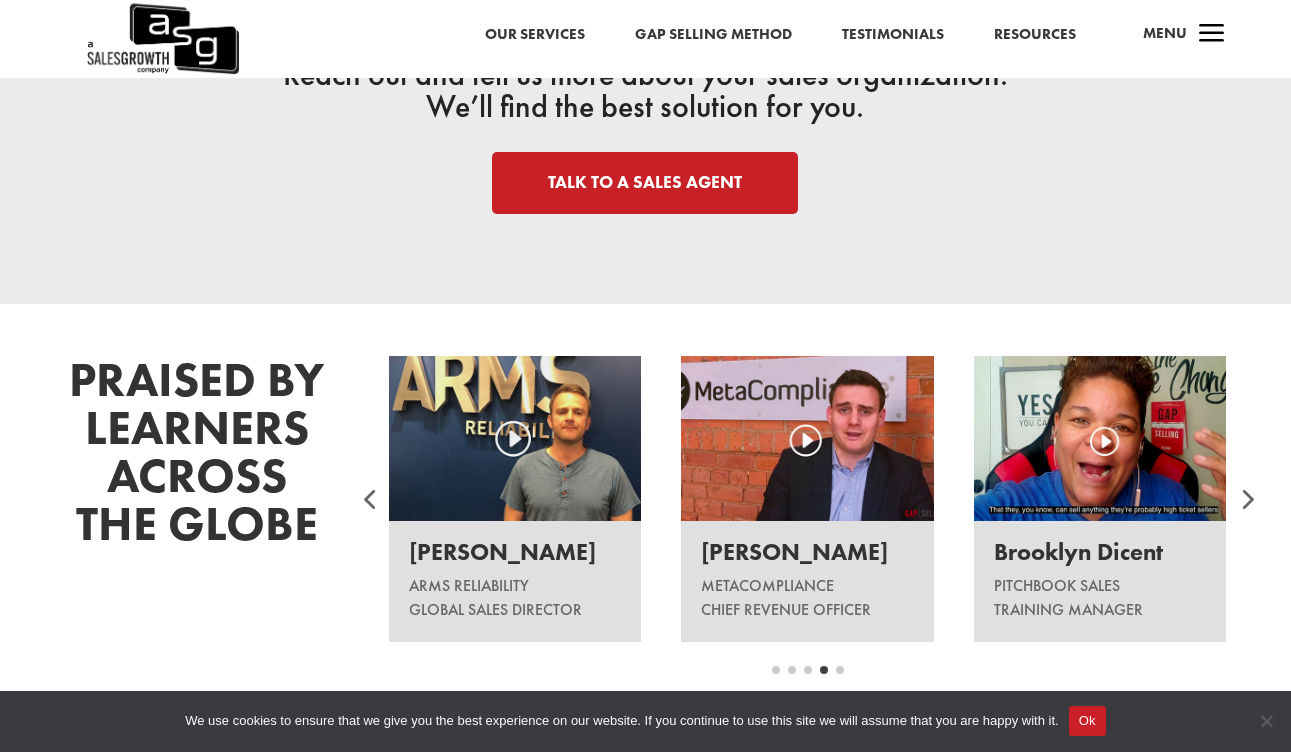 click at bounding box center (1246, 499) 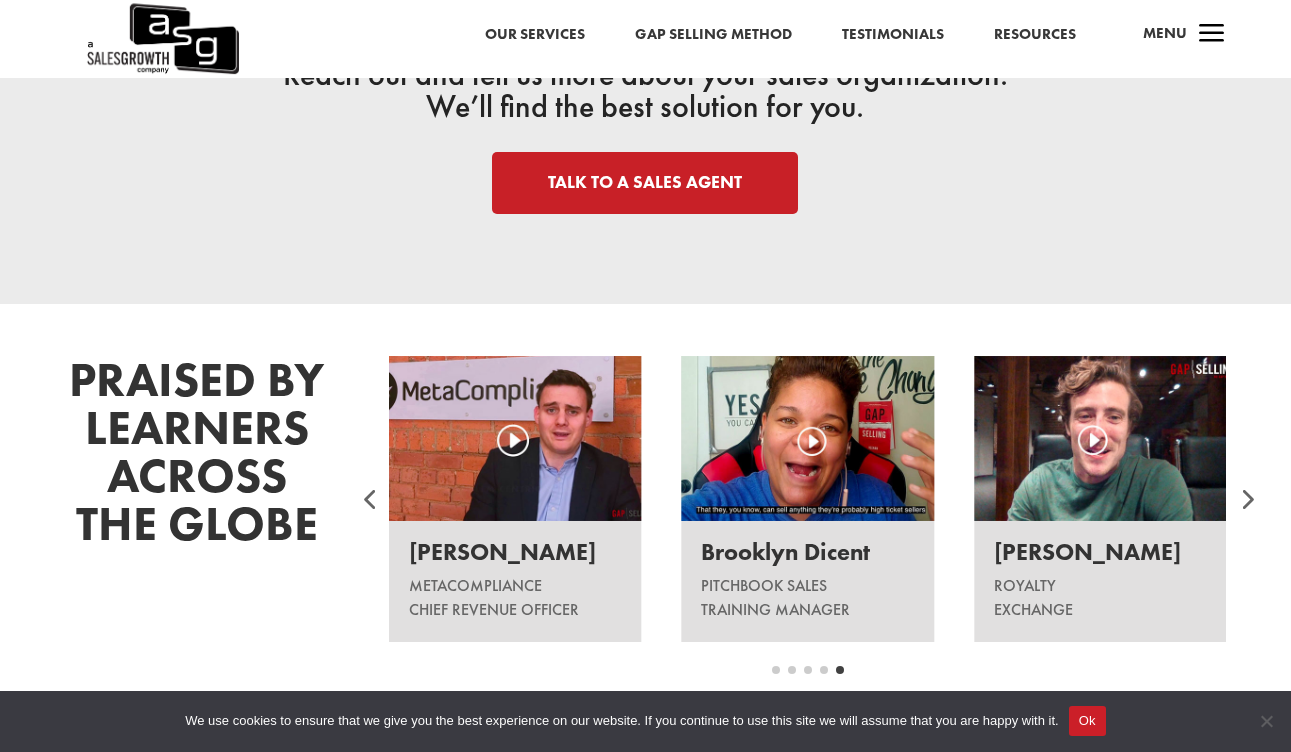 click at bounding box center [1246, 499] 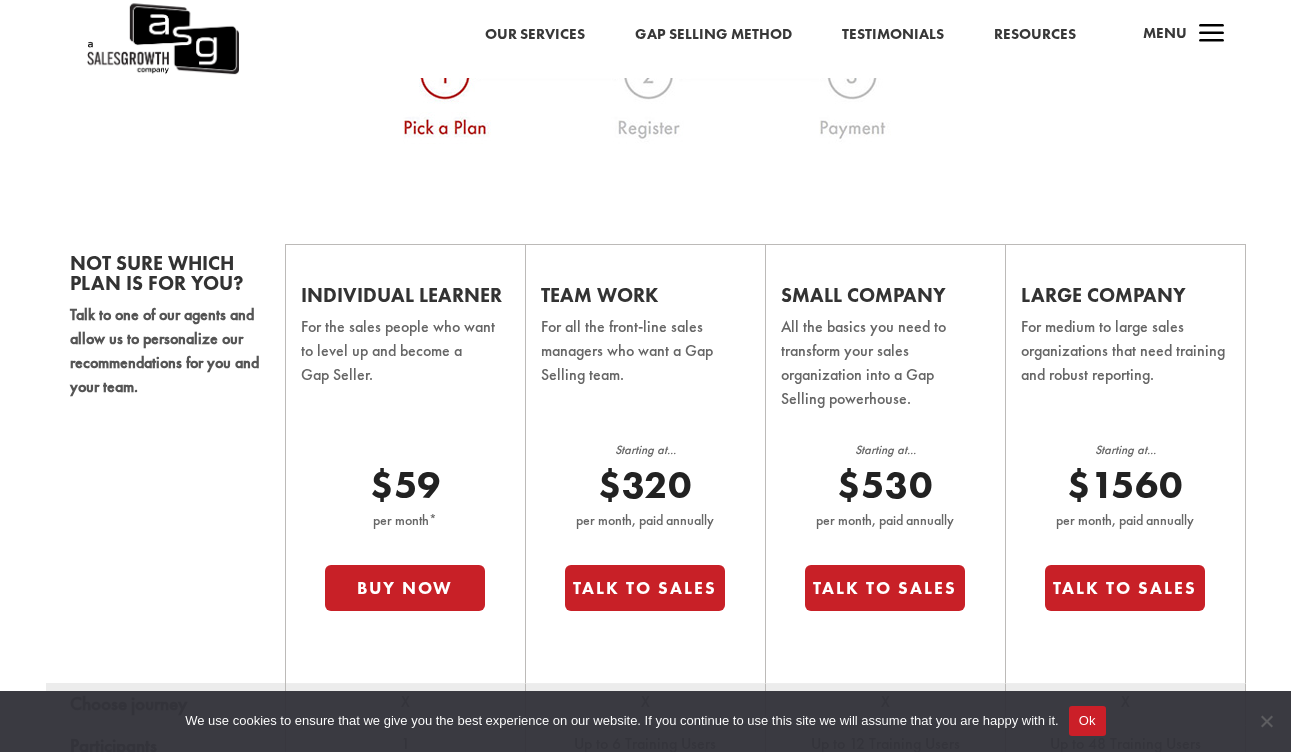 scroll, scrollTop: 1129, scrollLeft: 0, axis: vertical 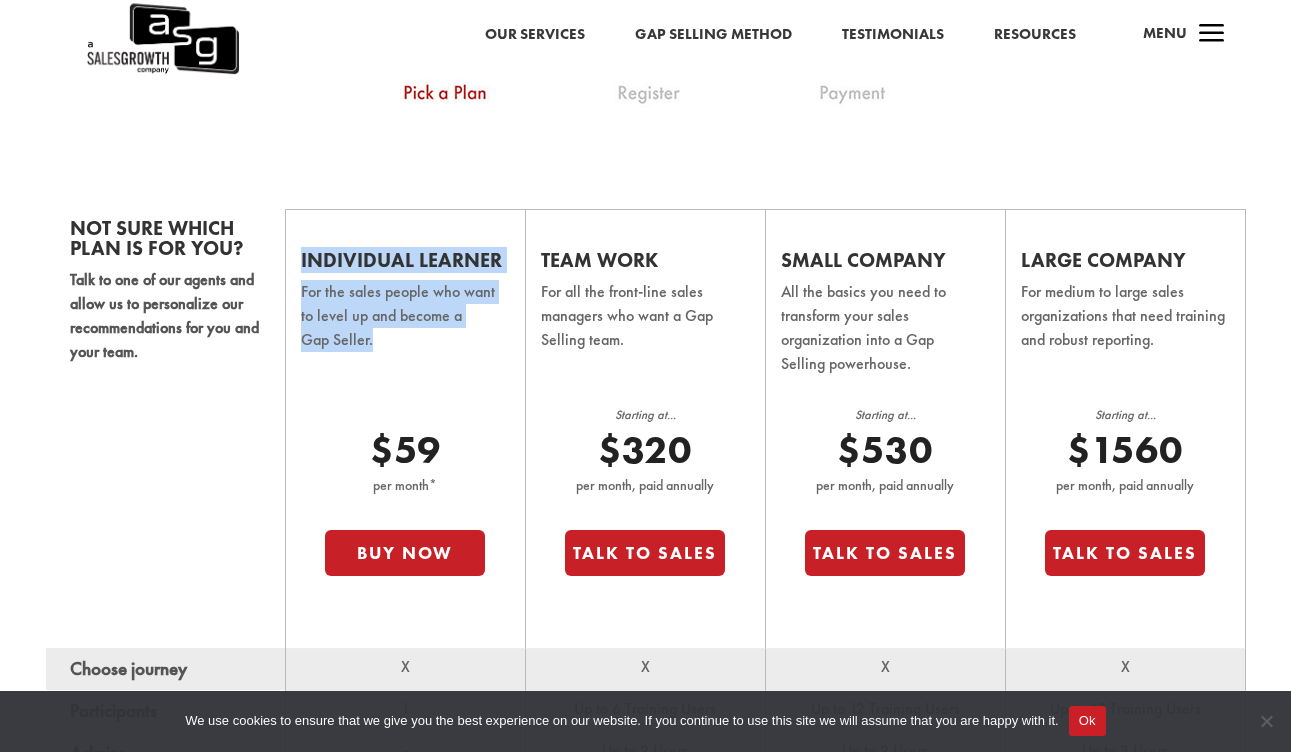 drag, startPoint x: 391, startPoint y: 344, endPoint x: 306, endPoint y: 245, distance: 130.48372 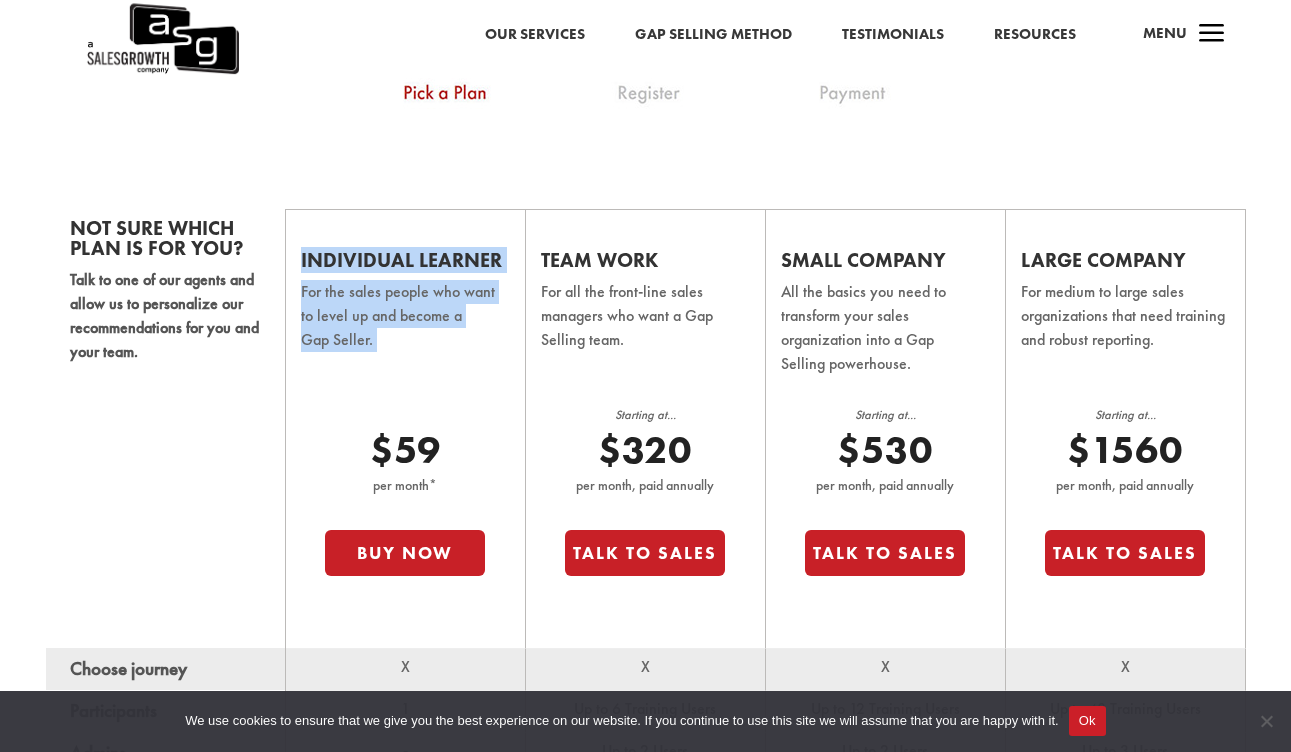 drag, startPoint x: 306, startPoint y: 245, endPoint x: 394, endPoint y: 331, distance: 123.04471 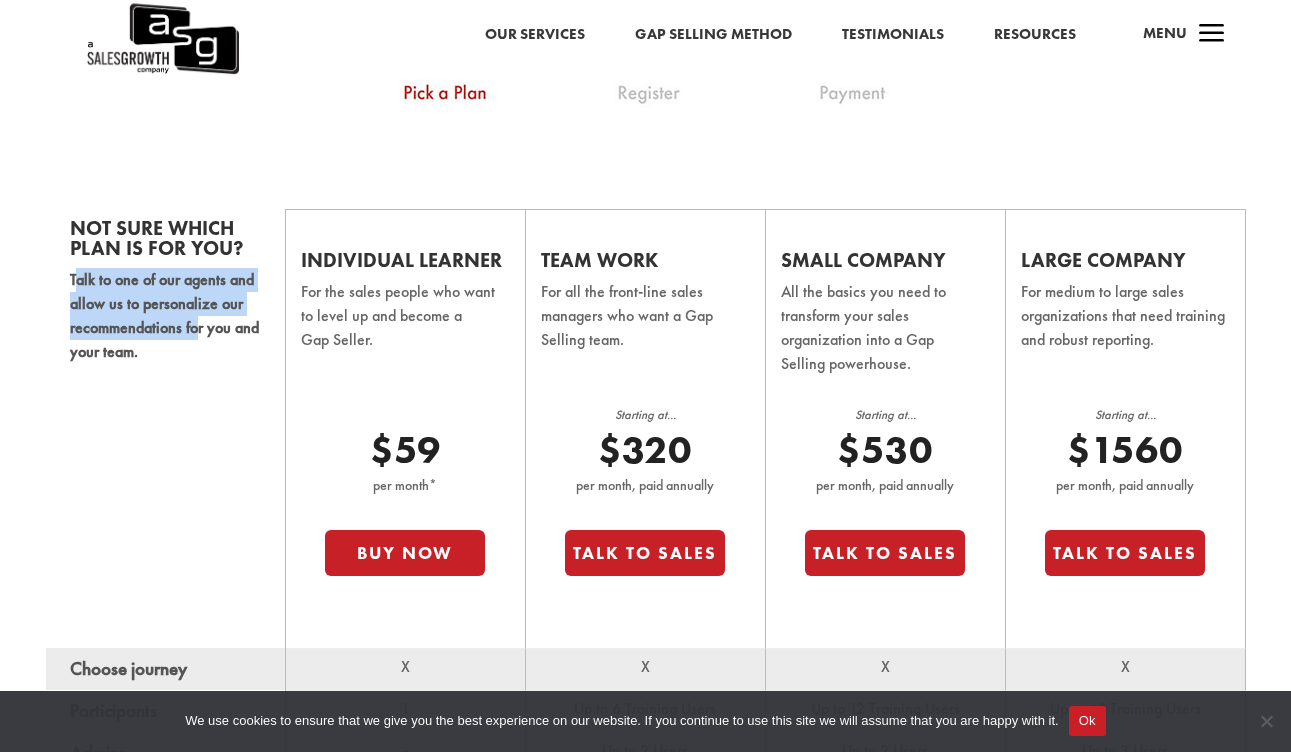 drag, startPoint x: 79, startPoint y: 270, endPoint x: 195, endPoint y: 316, distance: 124.78782 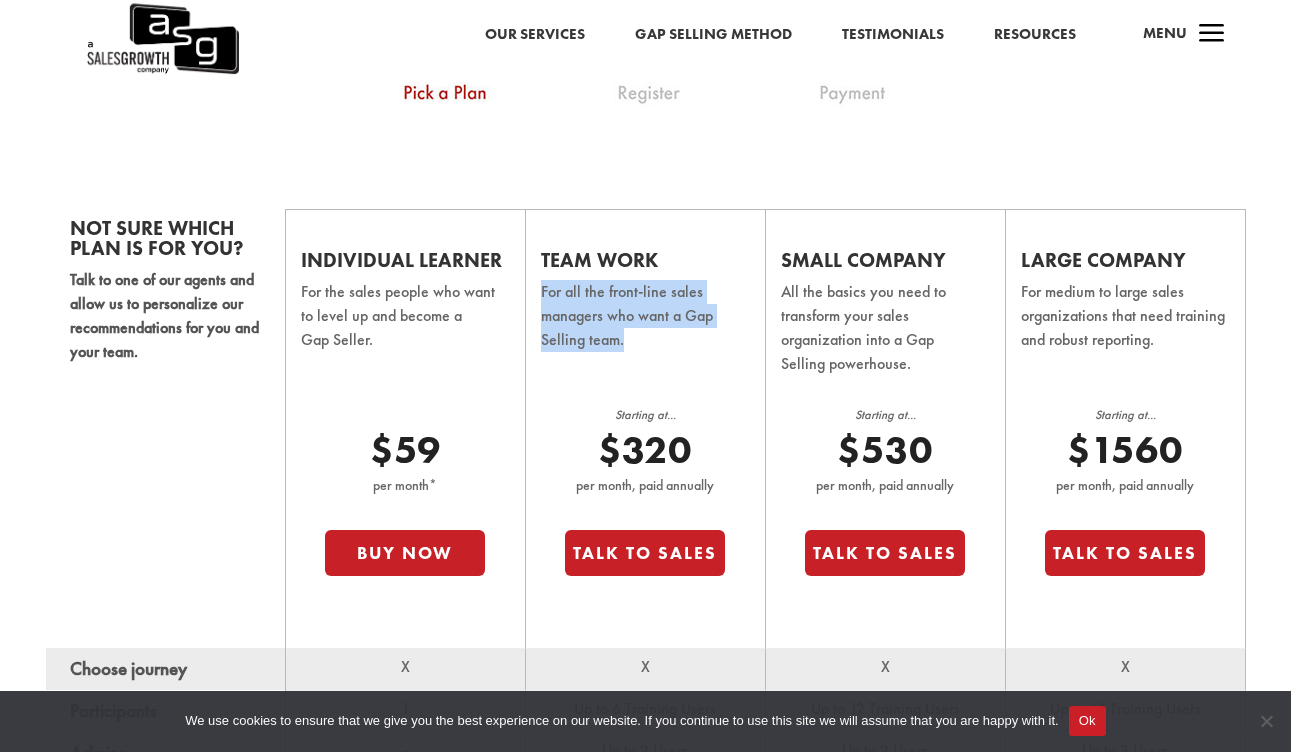 drag, startPoint x: 532, startPoint y: 294, endPoint x: 651, endPoint y: 339, distance: 127.22421 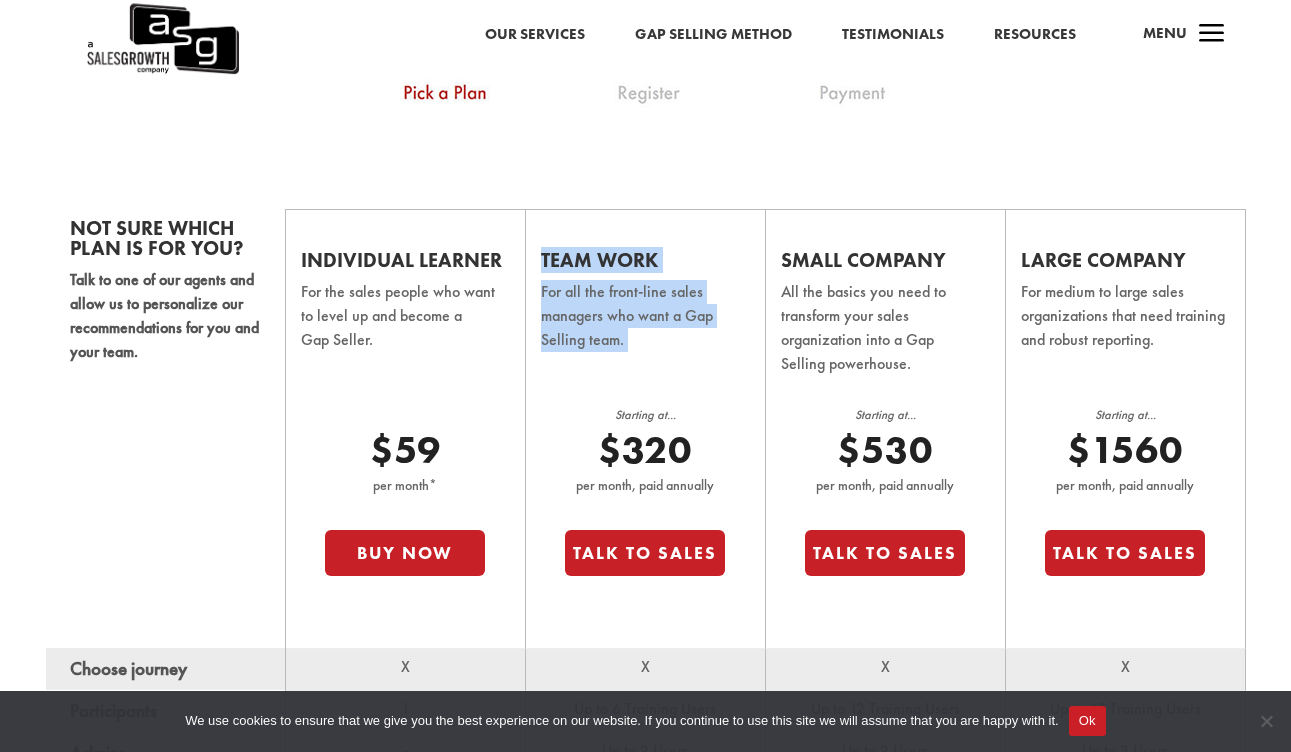 drag, startPoint x: 651, startPoint y: 339, endPoint x: 572, endPoint y: 271, distance: 104.23531 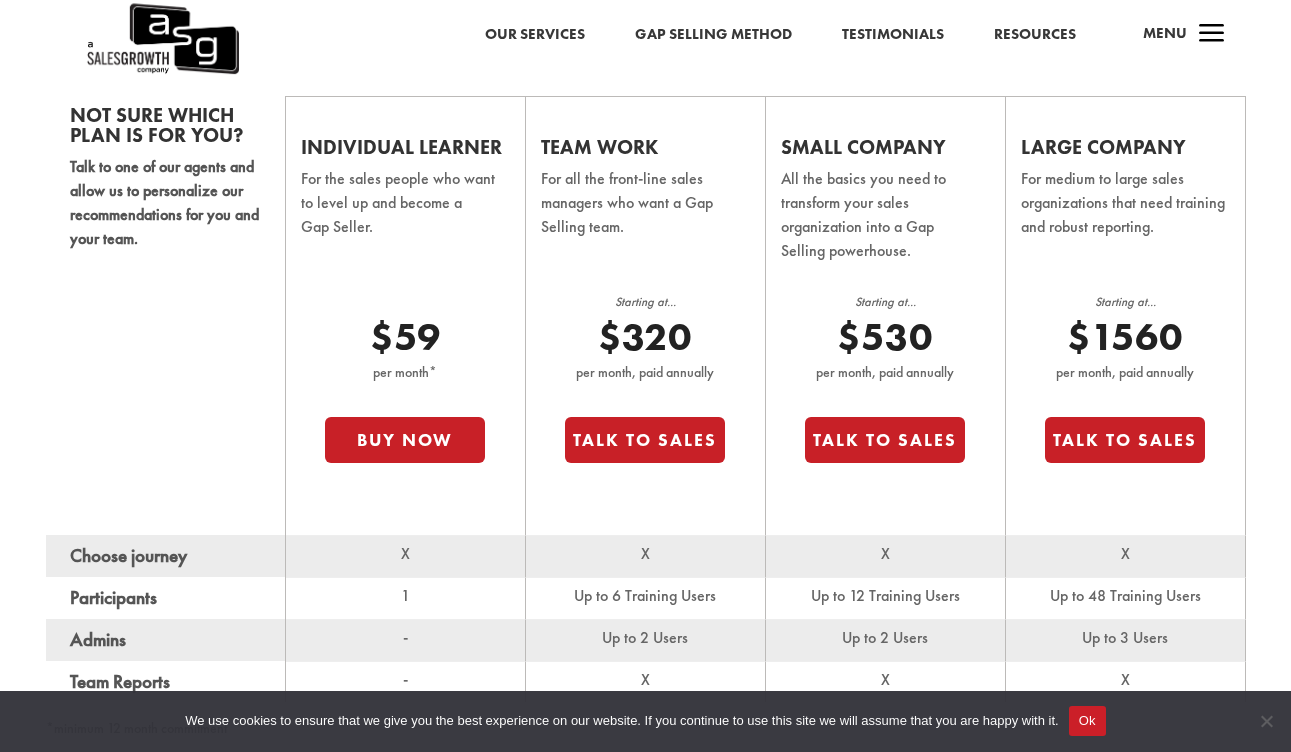 scroll, scrollTop: 1220, scrollLeft: 0, axis: vertical 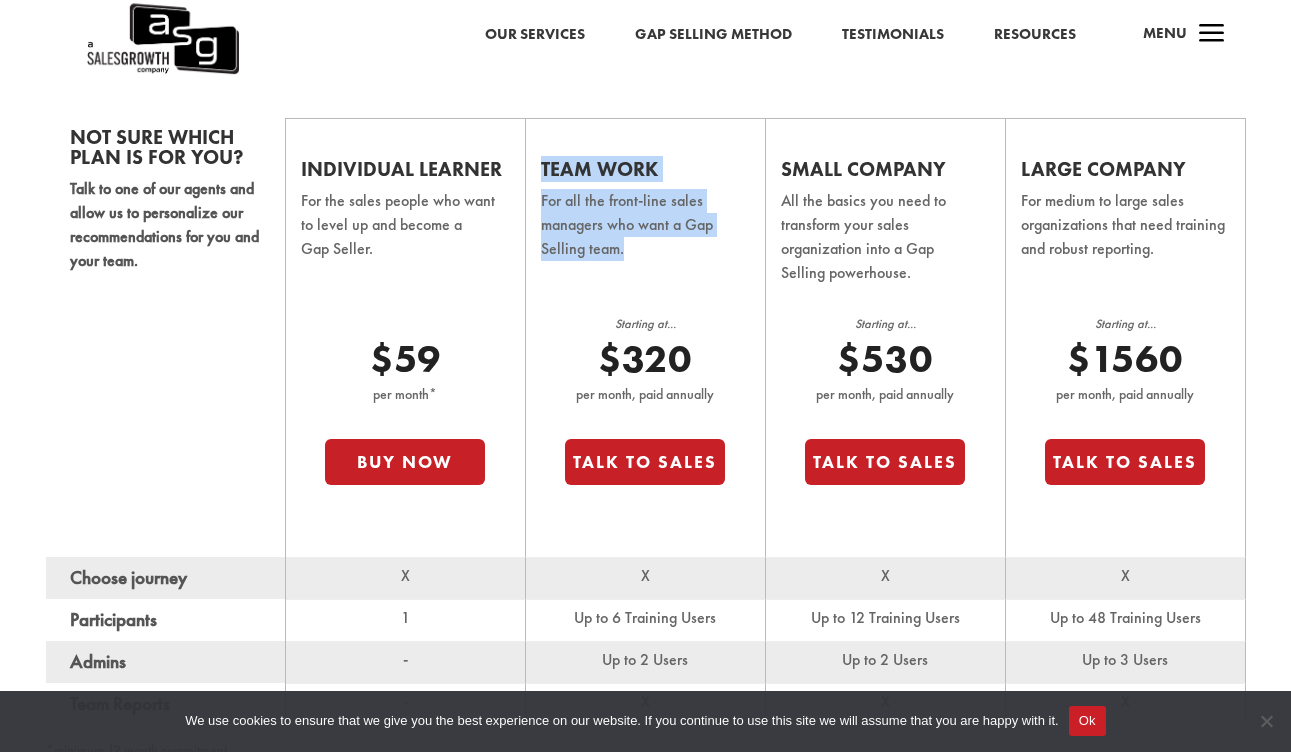 drag, startPoint x: 644, startPoint y: 251, endPoint x: 541, endPoint y: 155, distance: 140.80128 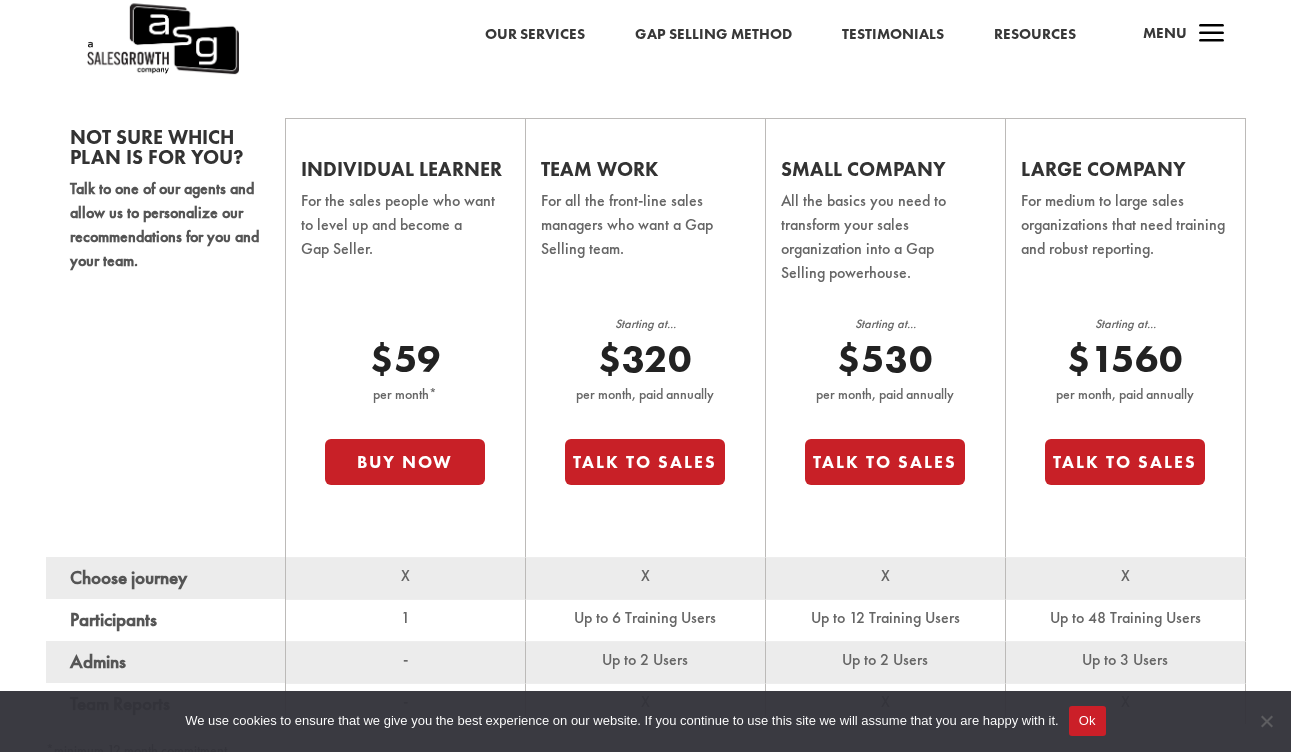 click on "For all the front-line sales managers who want a Gap Selling team." at bounding box center [645, 238] 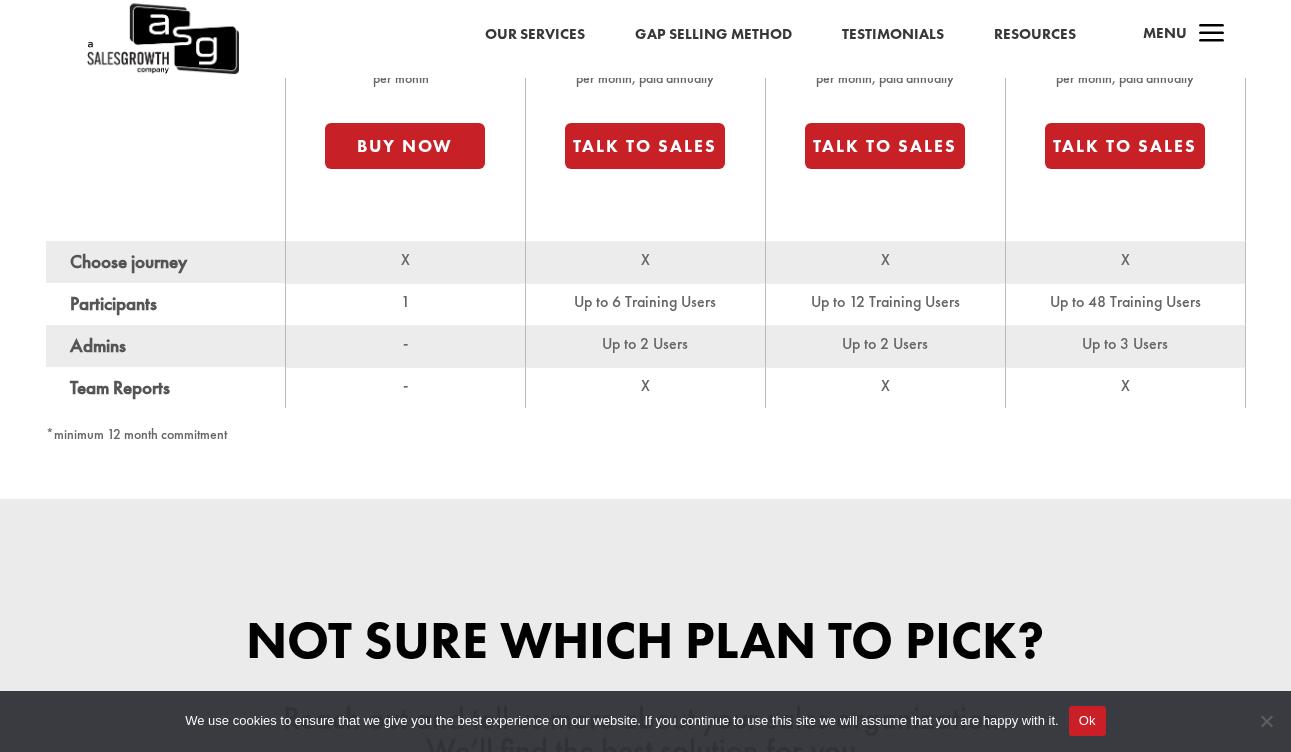 scroll, scrollTop: 1523, scrollLeft: 0, axis: vertical 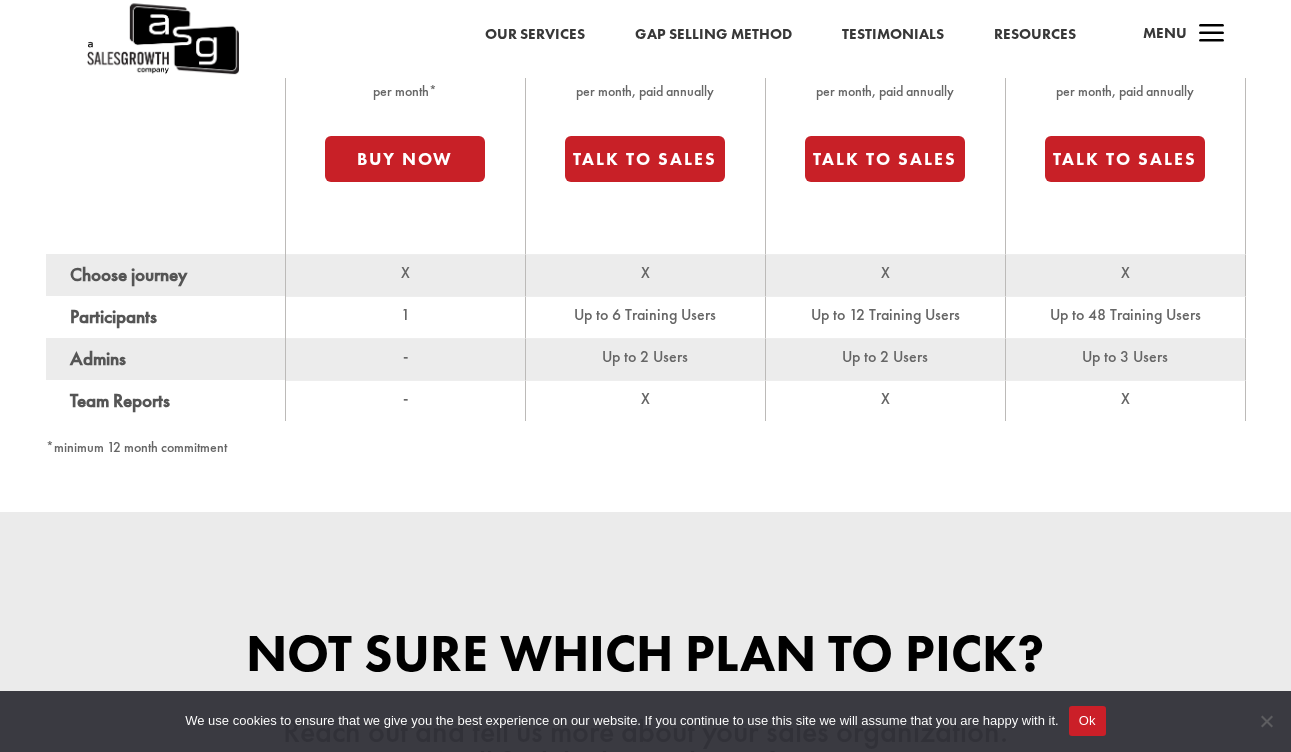 click on "Our Services" at bounding box center (535, 35) 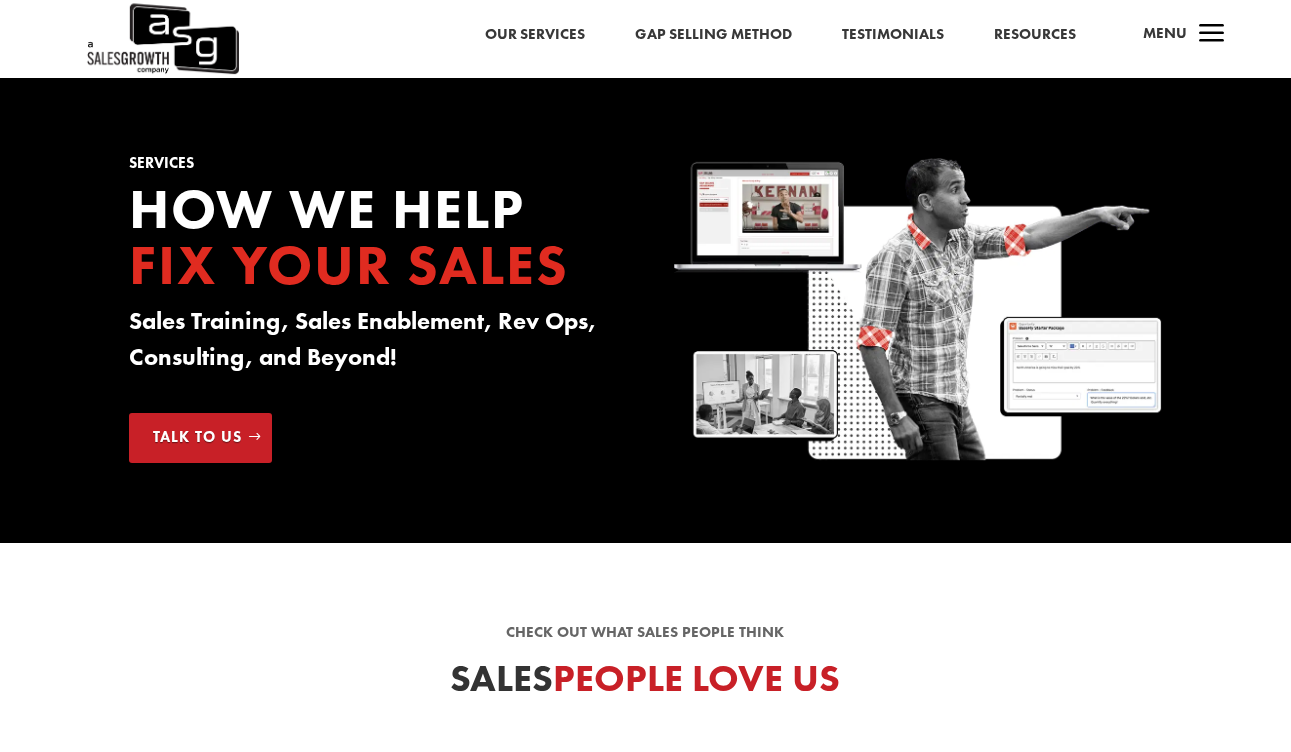 scroll, scrollTop: 0, scrollLeft: 0, axis: both 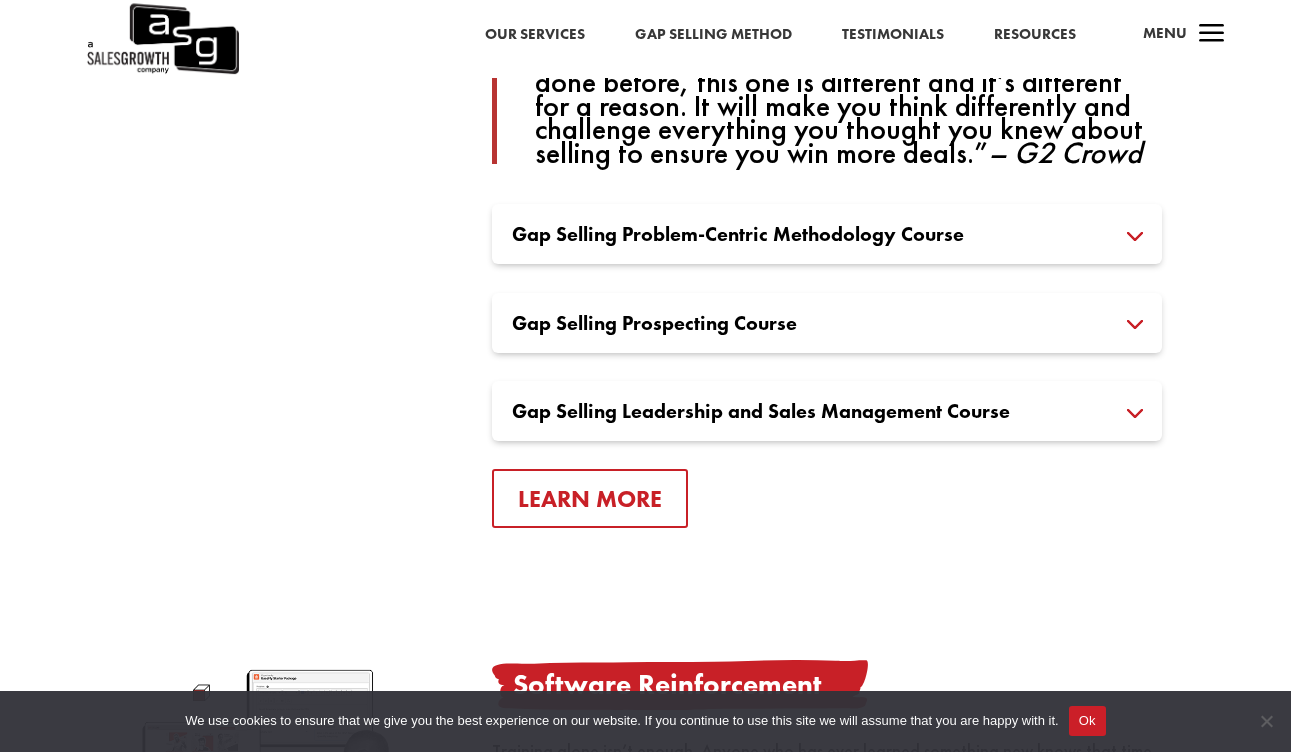 click on "Gap Selling Problem-Centric Methodology Course" at bounding box center (827, 234) 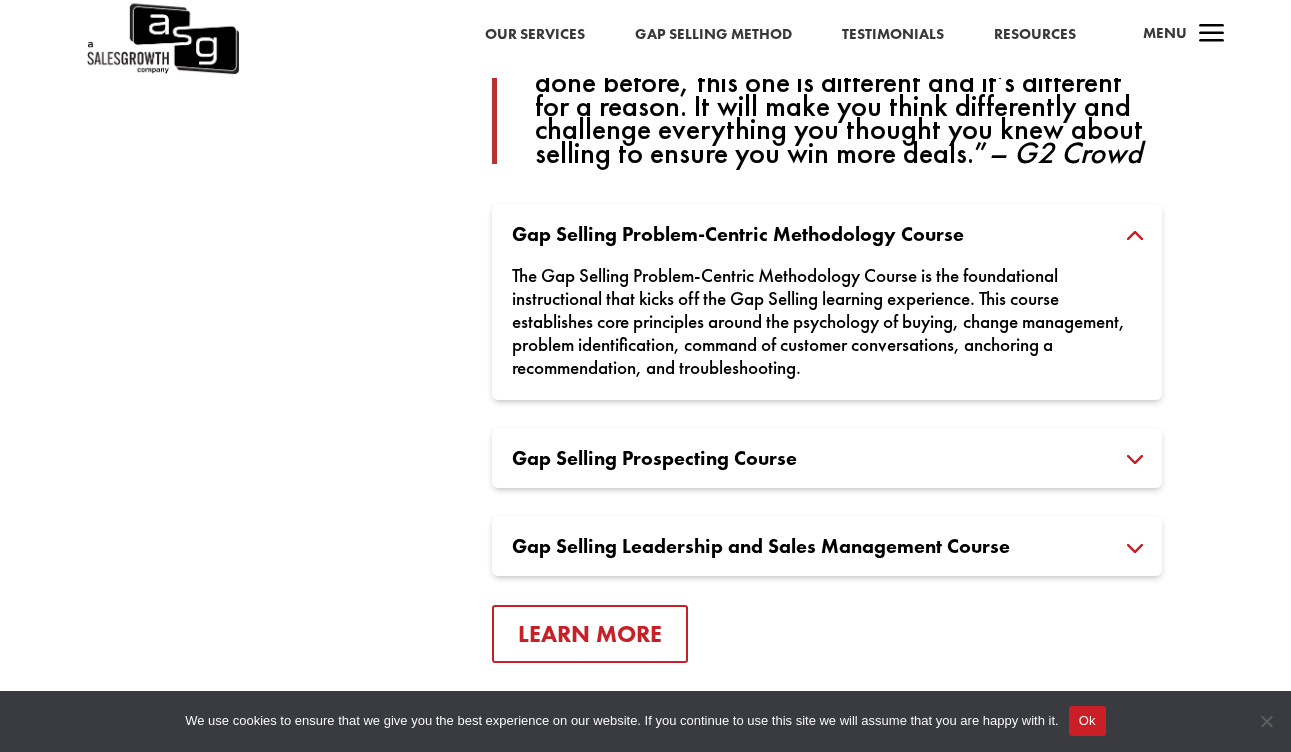 click on "Gap Selling Prospecting Course" at bounding box center (827, 458) 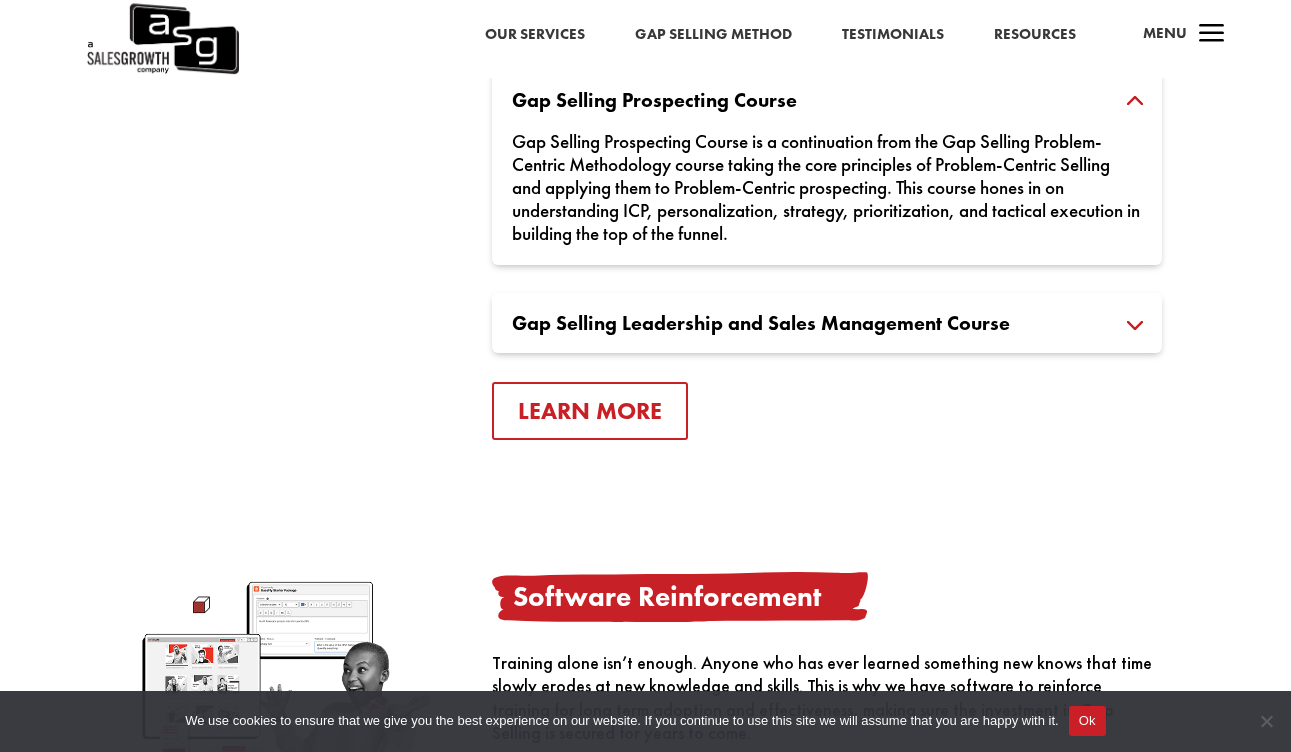 click on "Gap Selling Leadership and Sales Management Course" at bounding box center (827, 323) 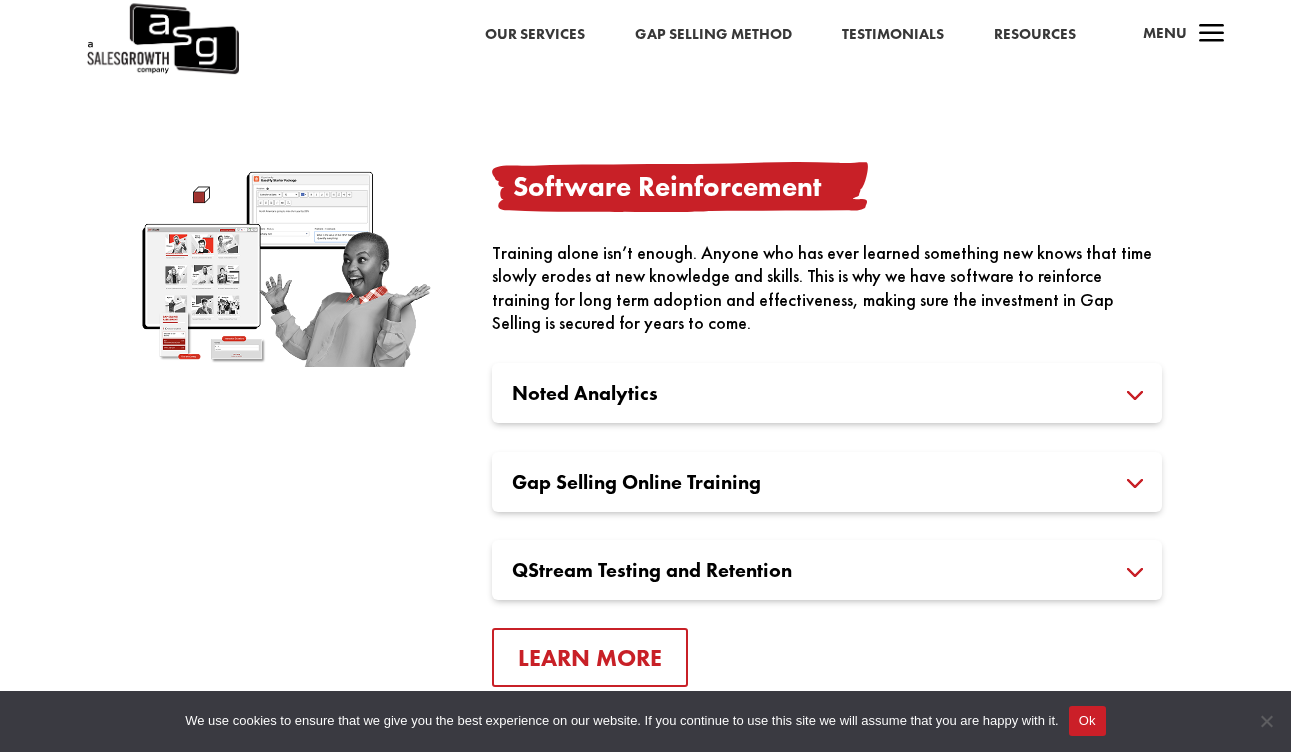 scroll, scrollTop: 2146, scrollLeft: 0, axis: vertical 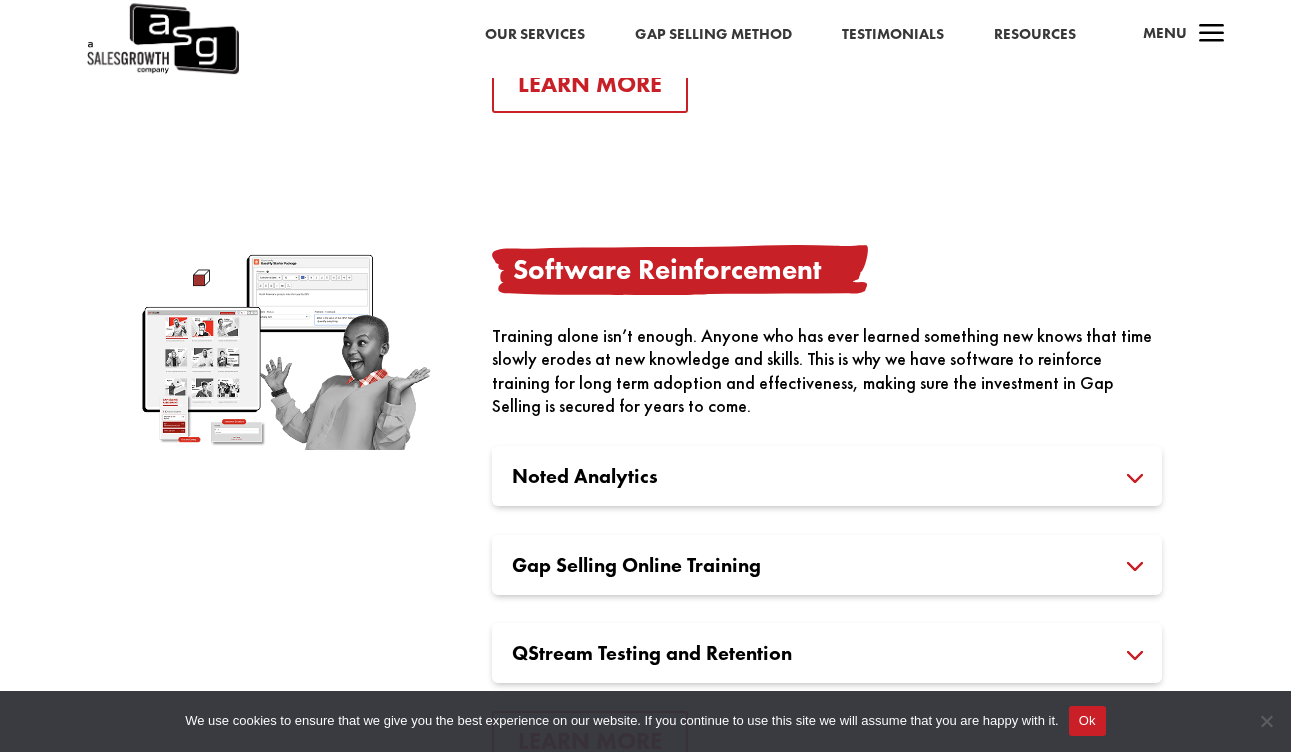 click on "Gap Selling Online Training" at bounding box center [827, 565] 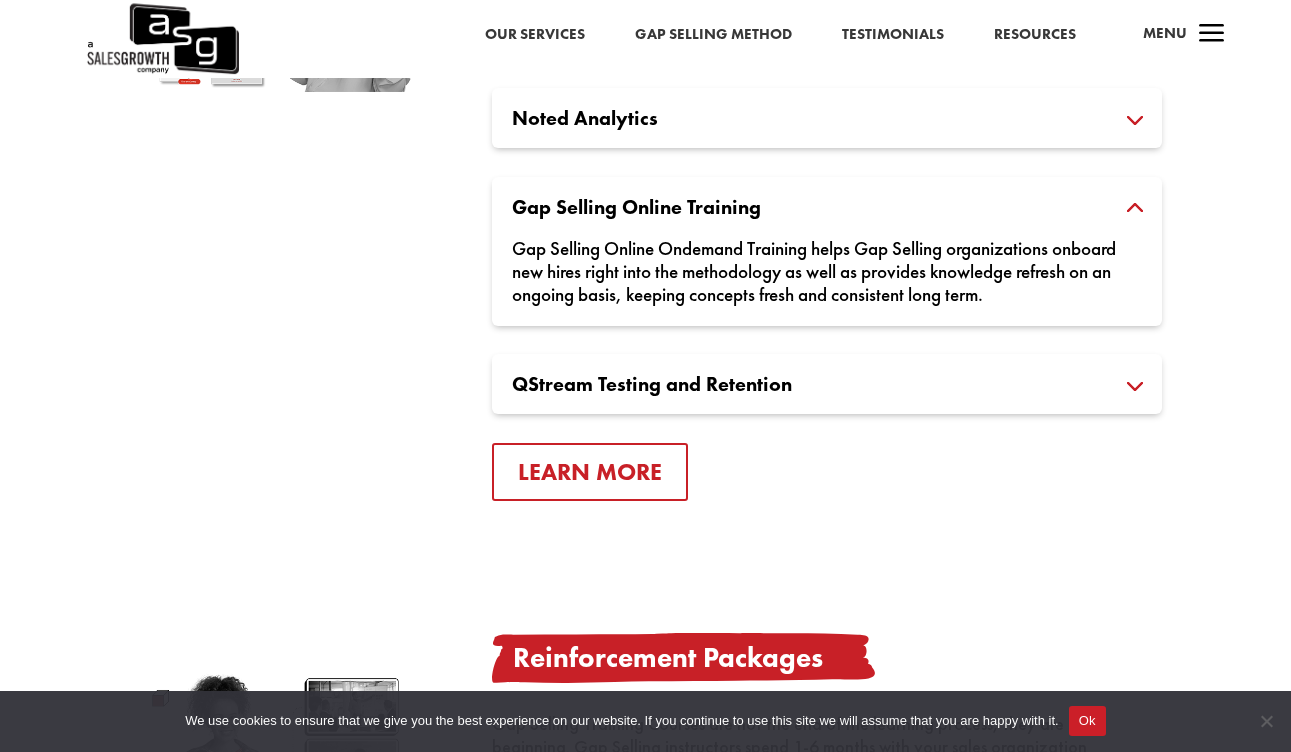 click on "QStream Testing and Retention" at bounding box center [827, 384] 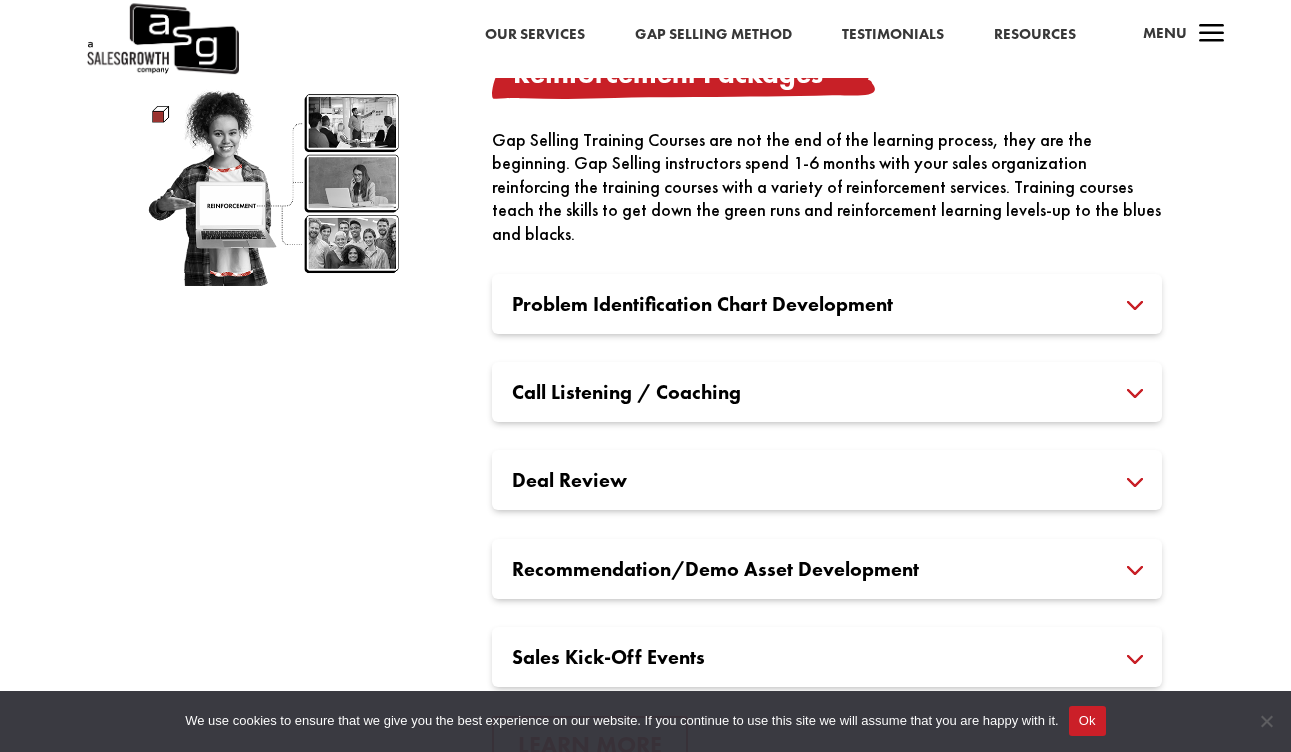 scroll, scrollTop: 2938, scrollLeft: 0, axis: vertical 